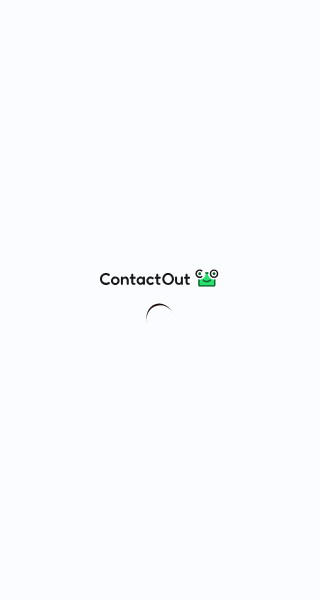 scroll, scrollTop: 0, scrollLeft: 0, axis: both 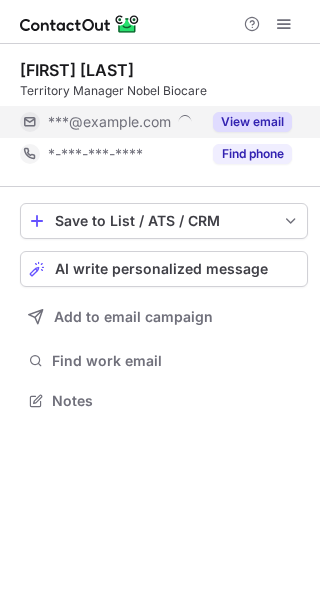 click on "View email" at bounding box center (252, 122) 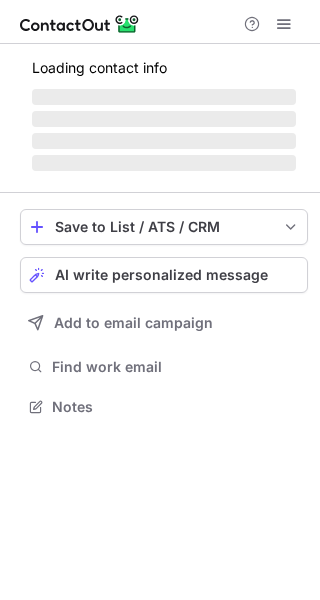 scroll, scrollTop: 0, scrollLeft: 0, axis: both 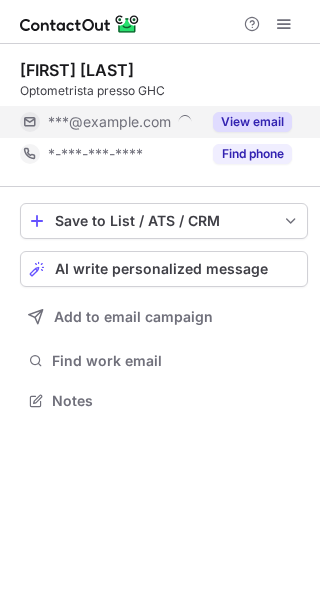 click on "View email" at bounding box center [252, 122] 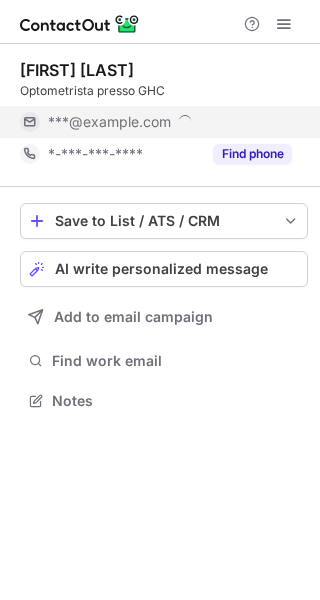 click on "***@example.com" at bounding box center [109, 122] 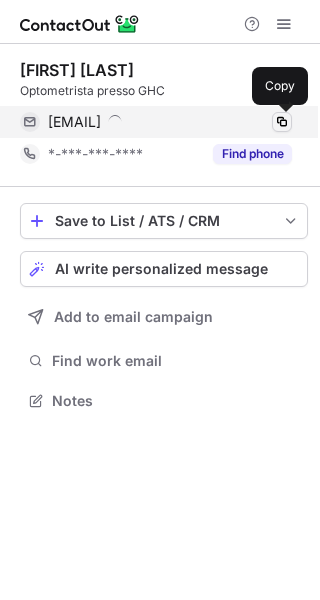 click at bounding box center (282, 122) 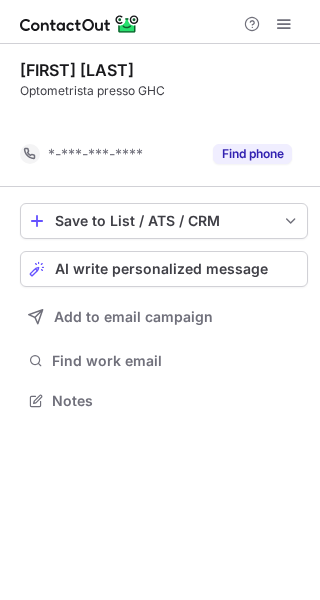 scroll, scrollTop: 355, scrollLeft: 320, axis: both 